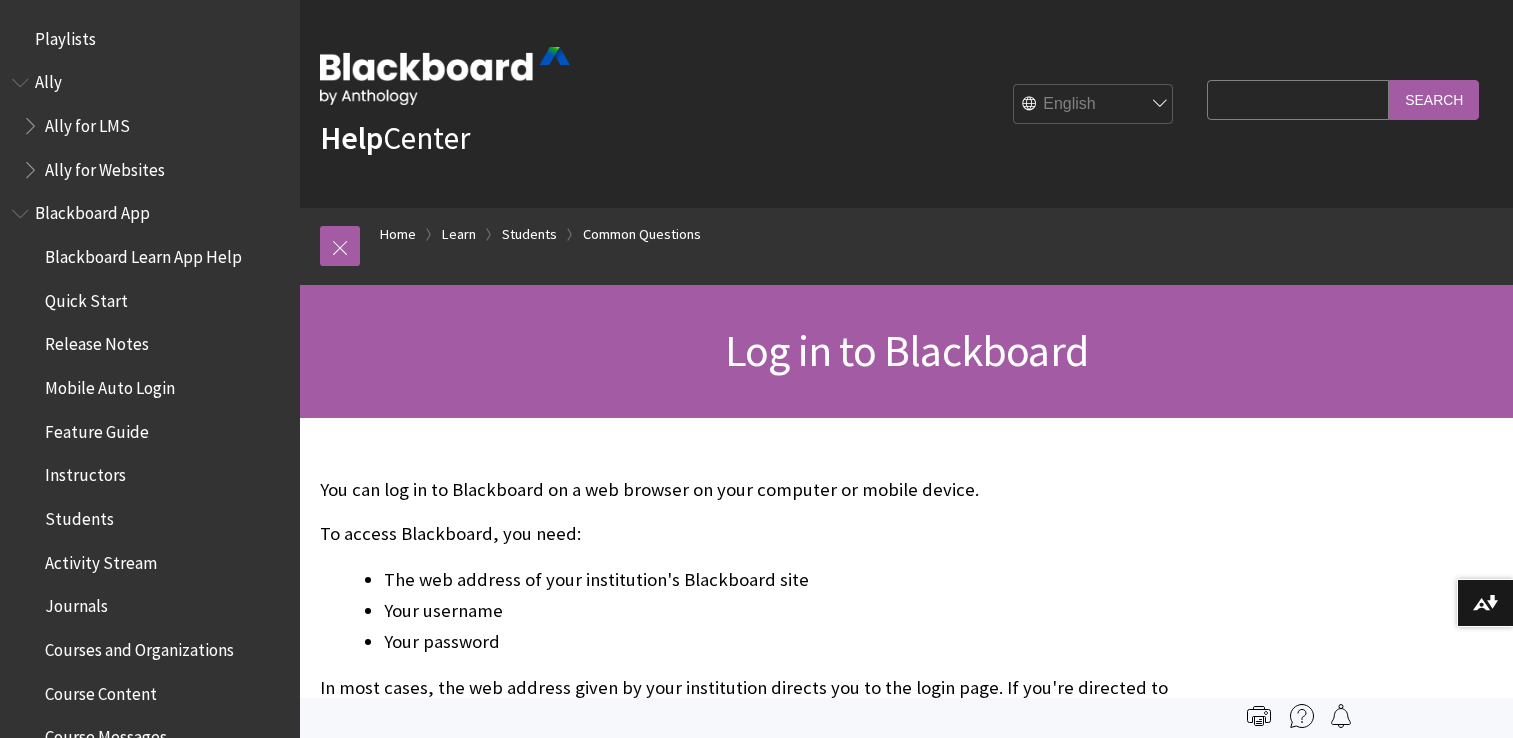 scroll, scrollTop: 0, scrollLeft: 0, axis: both 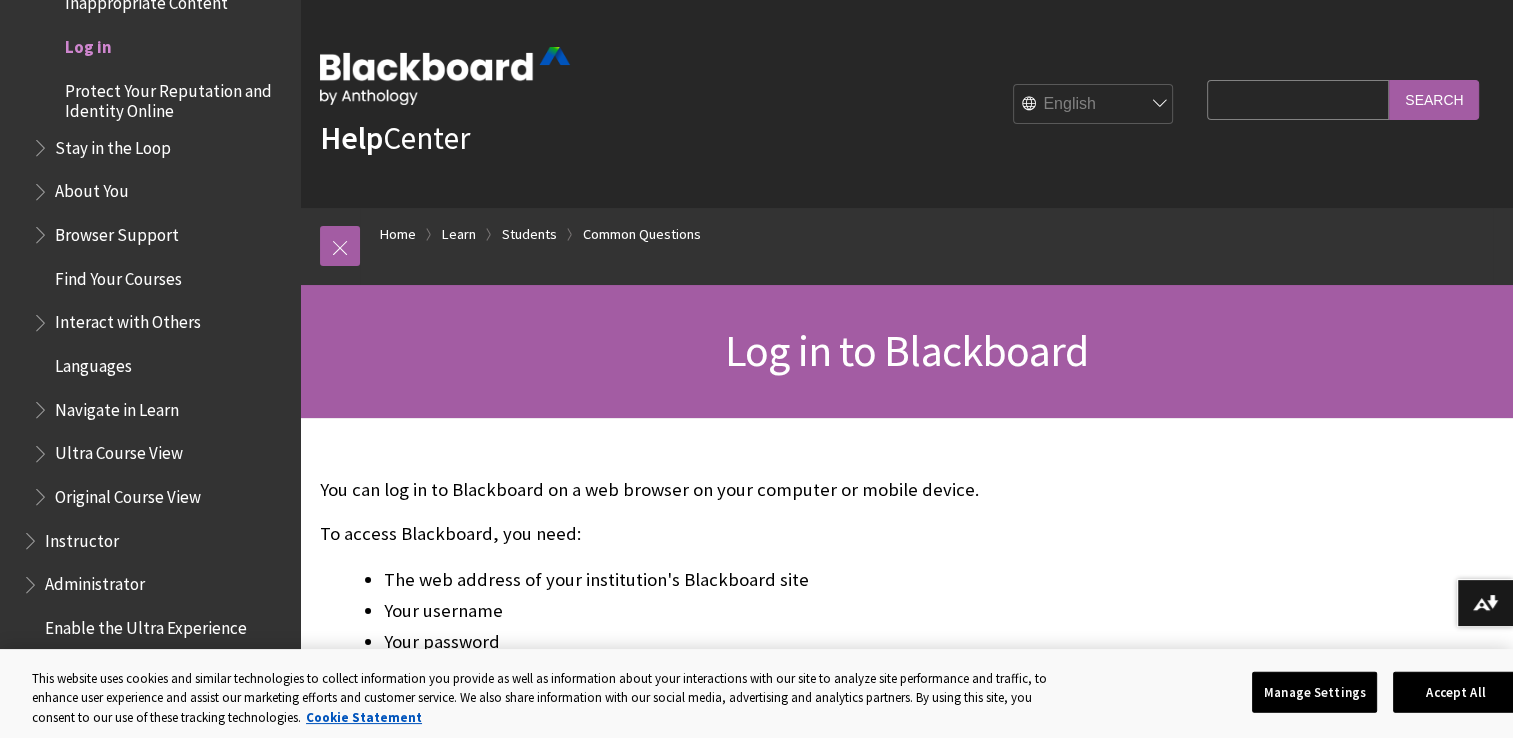 click on "Log in to Blackboard" at bounding box center [906, 351] 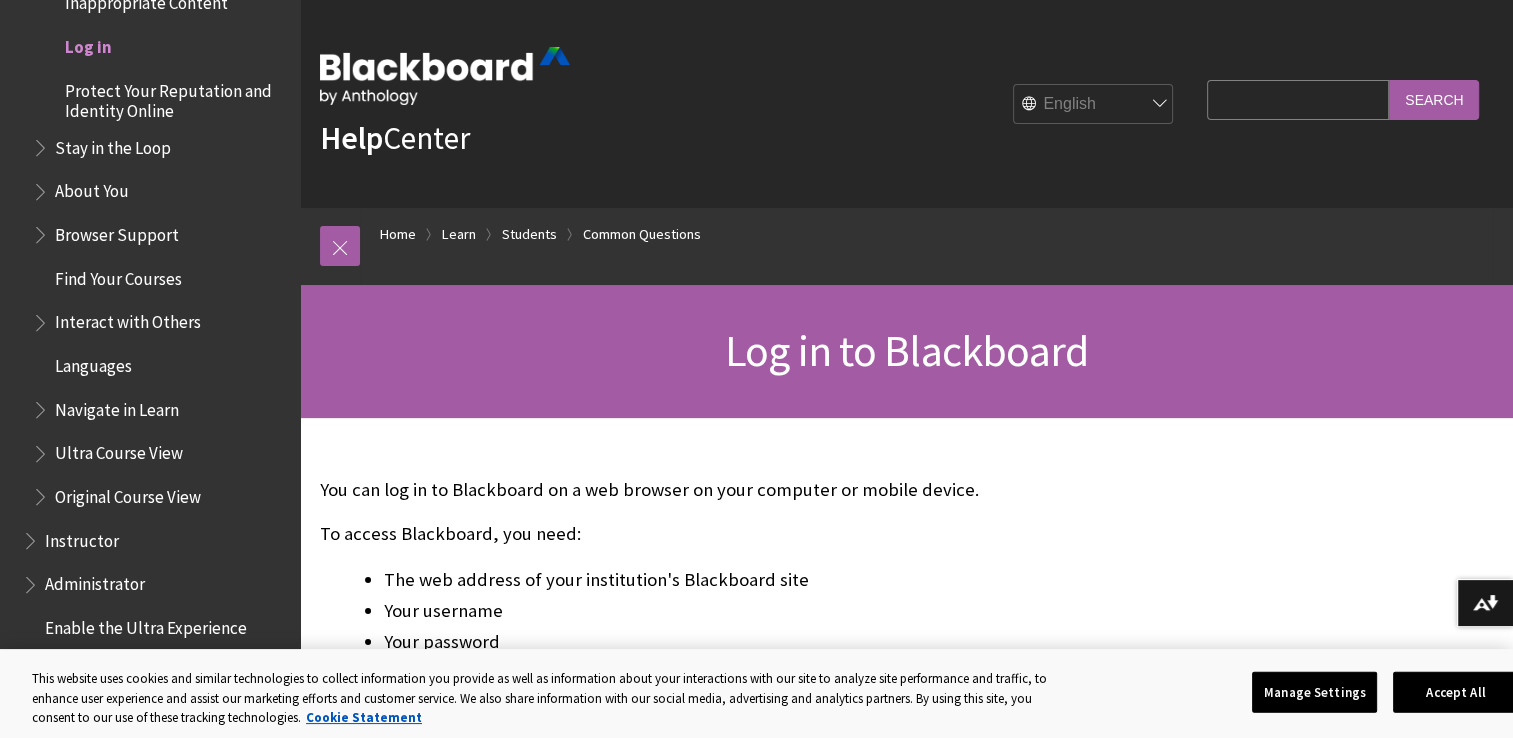 click on "Find Your Courses" at bounding box center (160, 279) 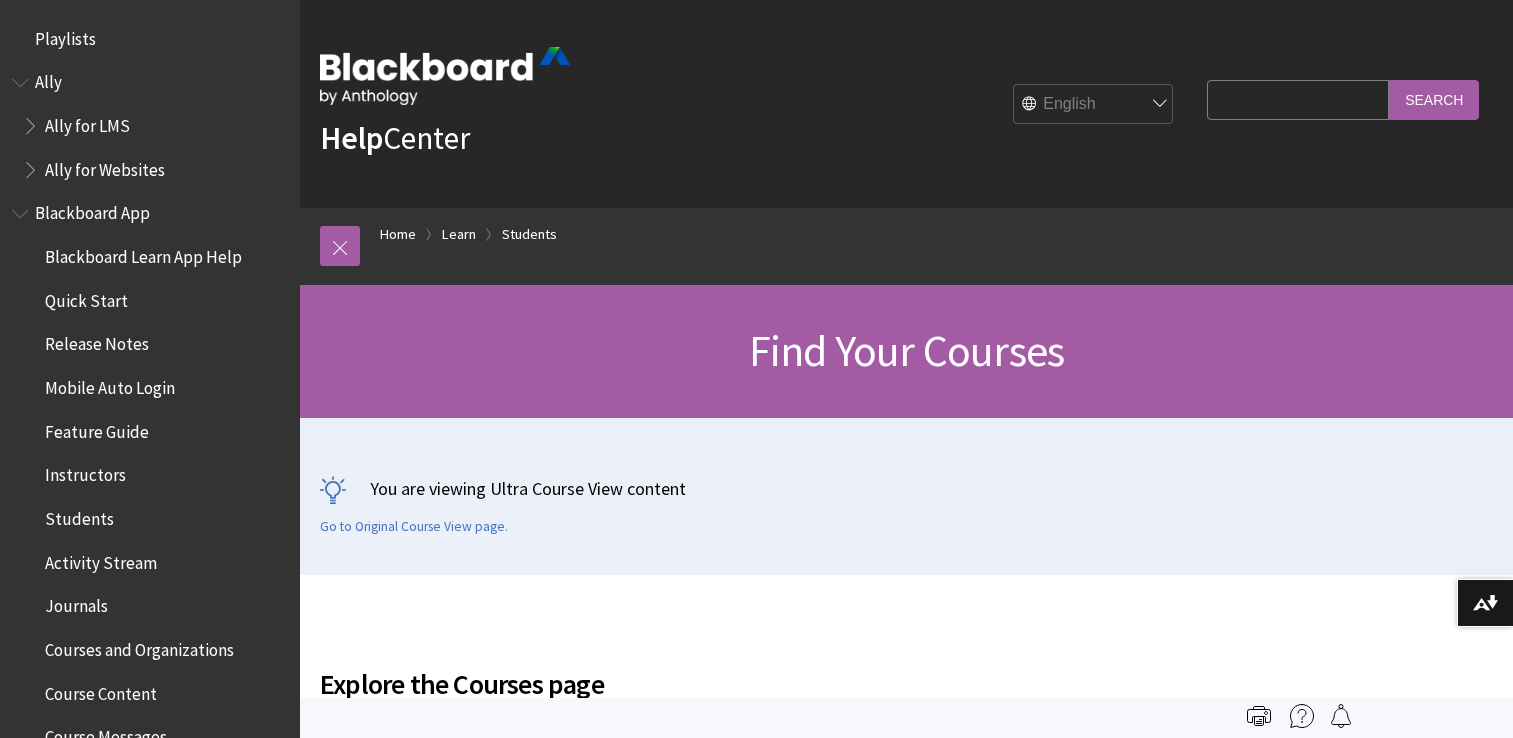 scroll, scrollTop: 0, scrollLeft: 0, axis: both 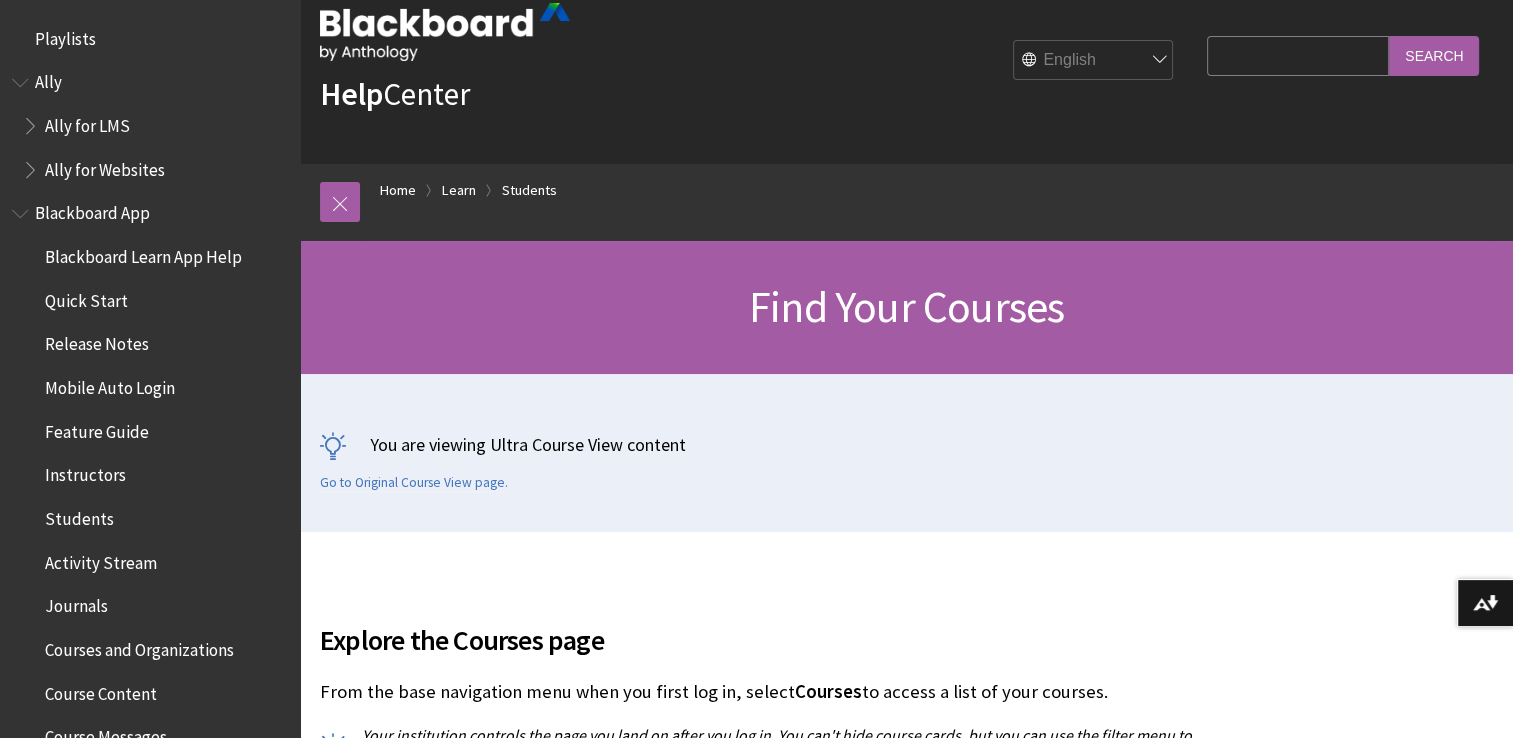 click on "You are viewing Ultra Course View content
Go to Original Course View page." at bounding box center [906, 461] 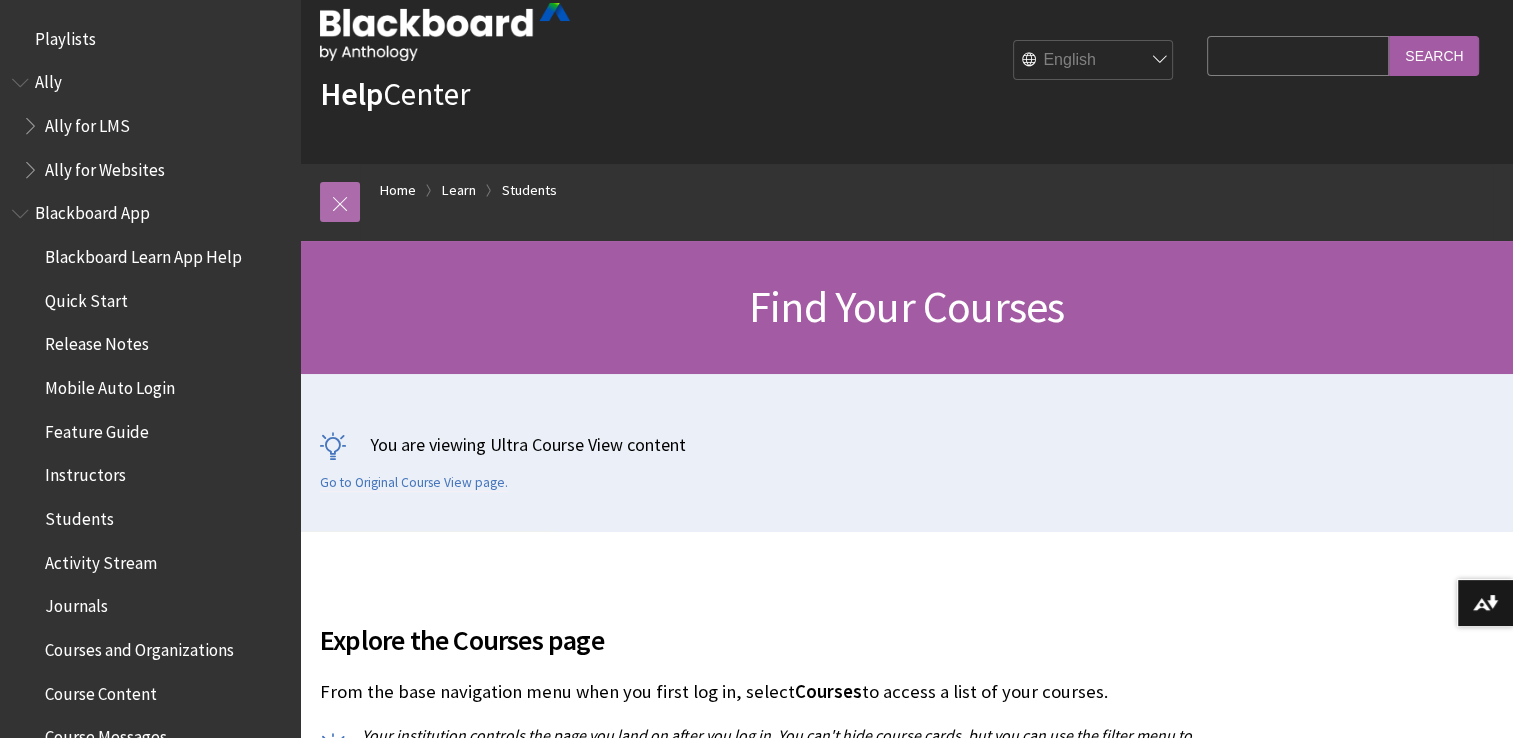 click at bounding box center [340, 202] 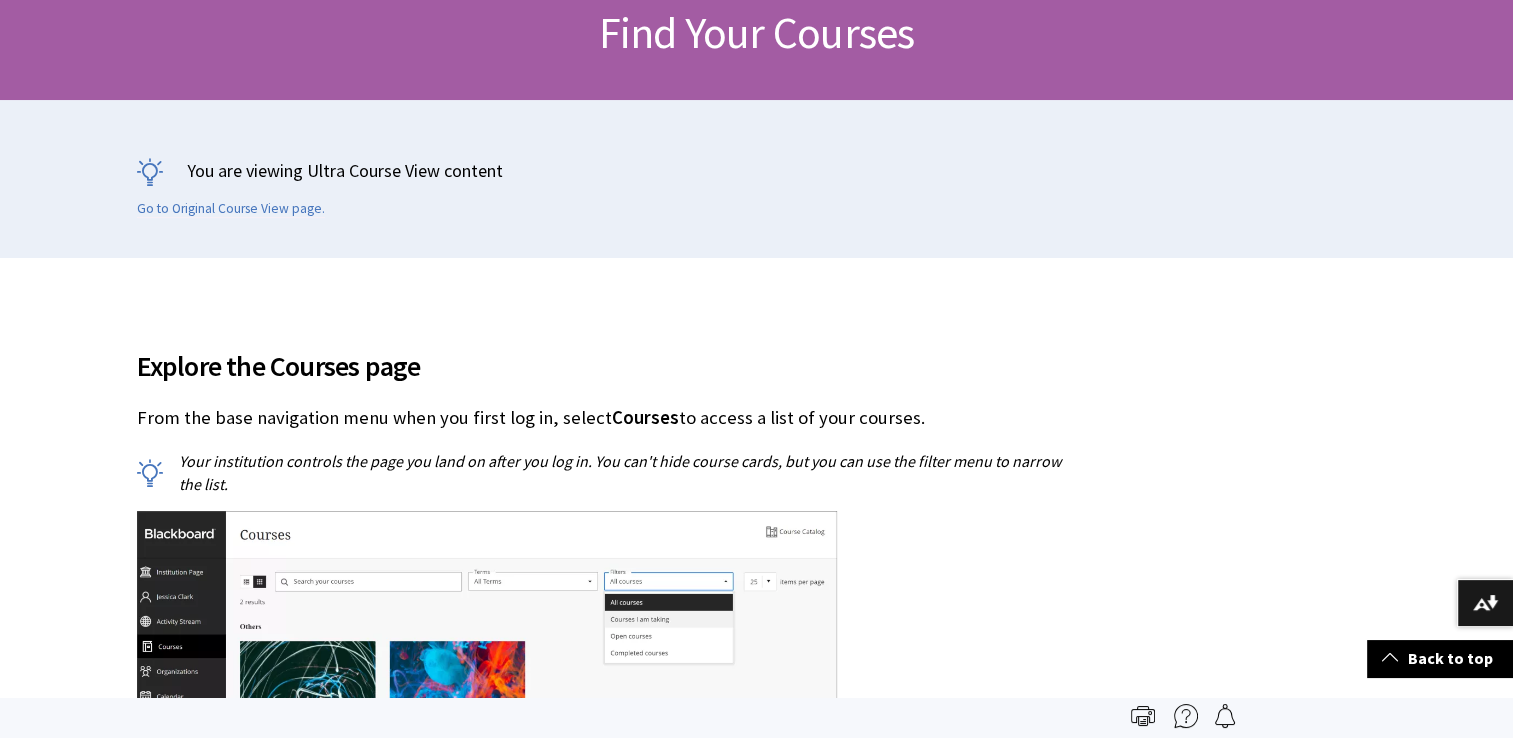 scroll, scrollTop: 0, scrollLeft: 0, axis: both 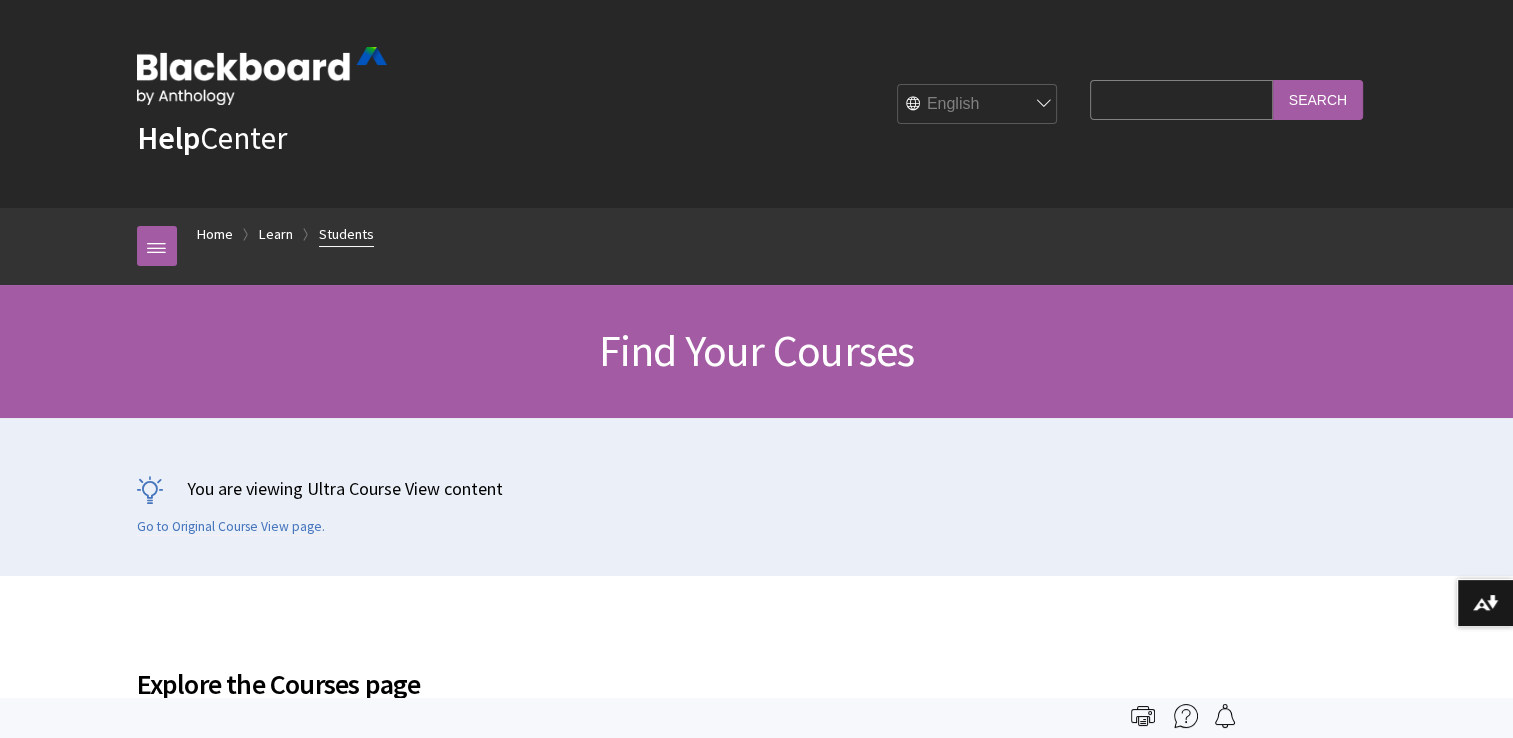 click on "Students" at bounding box center [346, 234] 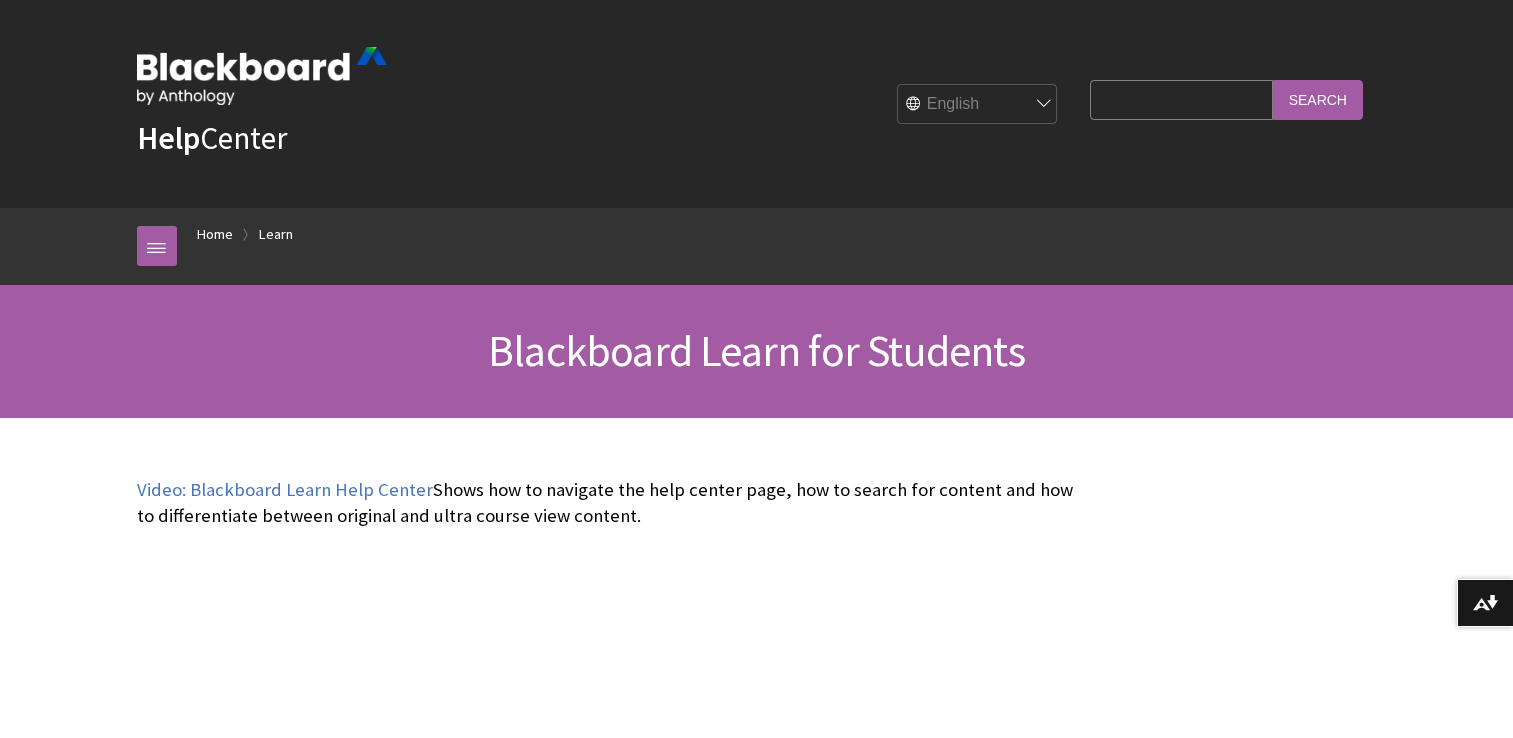 scroll, scrollTop: 0, scrollLeft: 0, axis: both 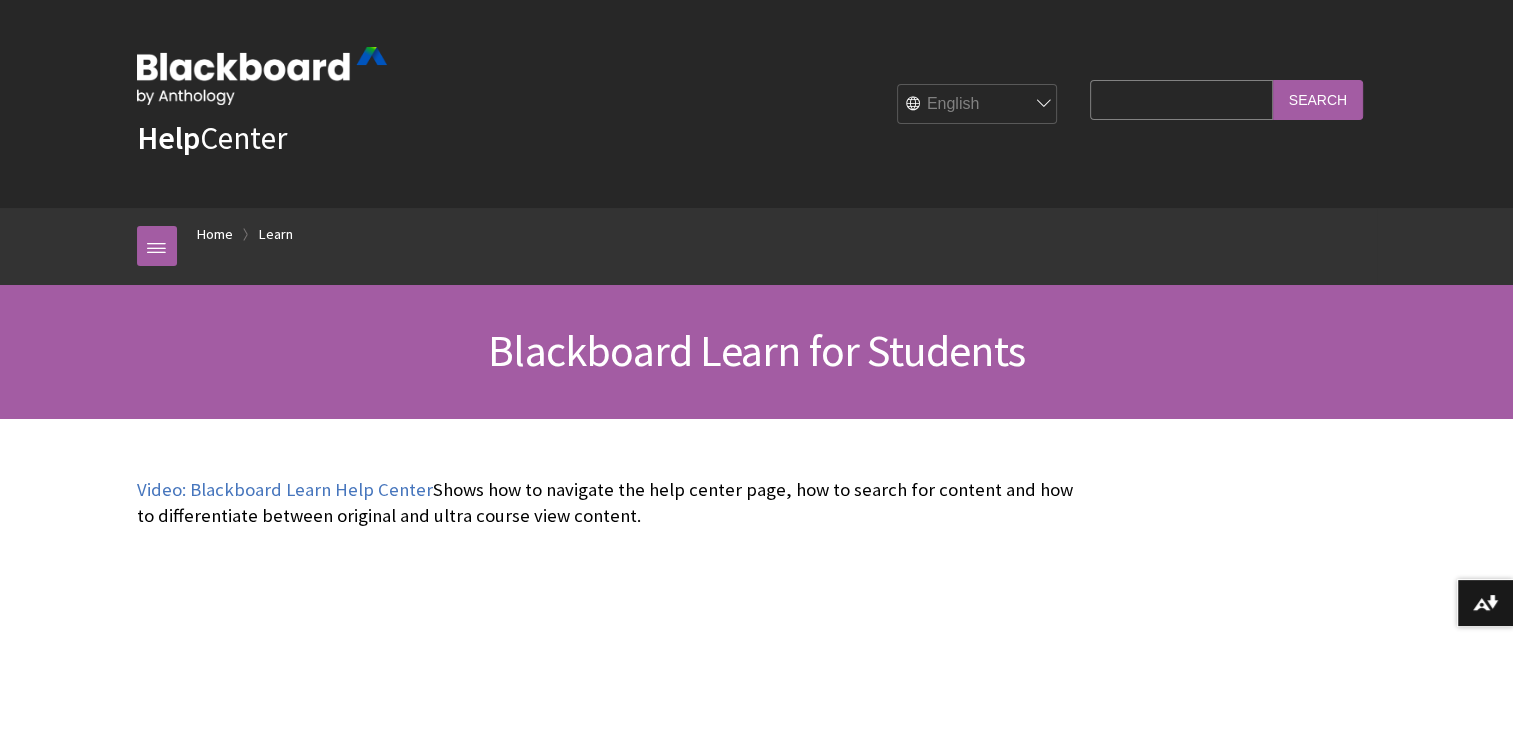 click on "Search Query" at bounding box center [1181, 99] 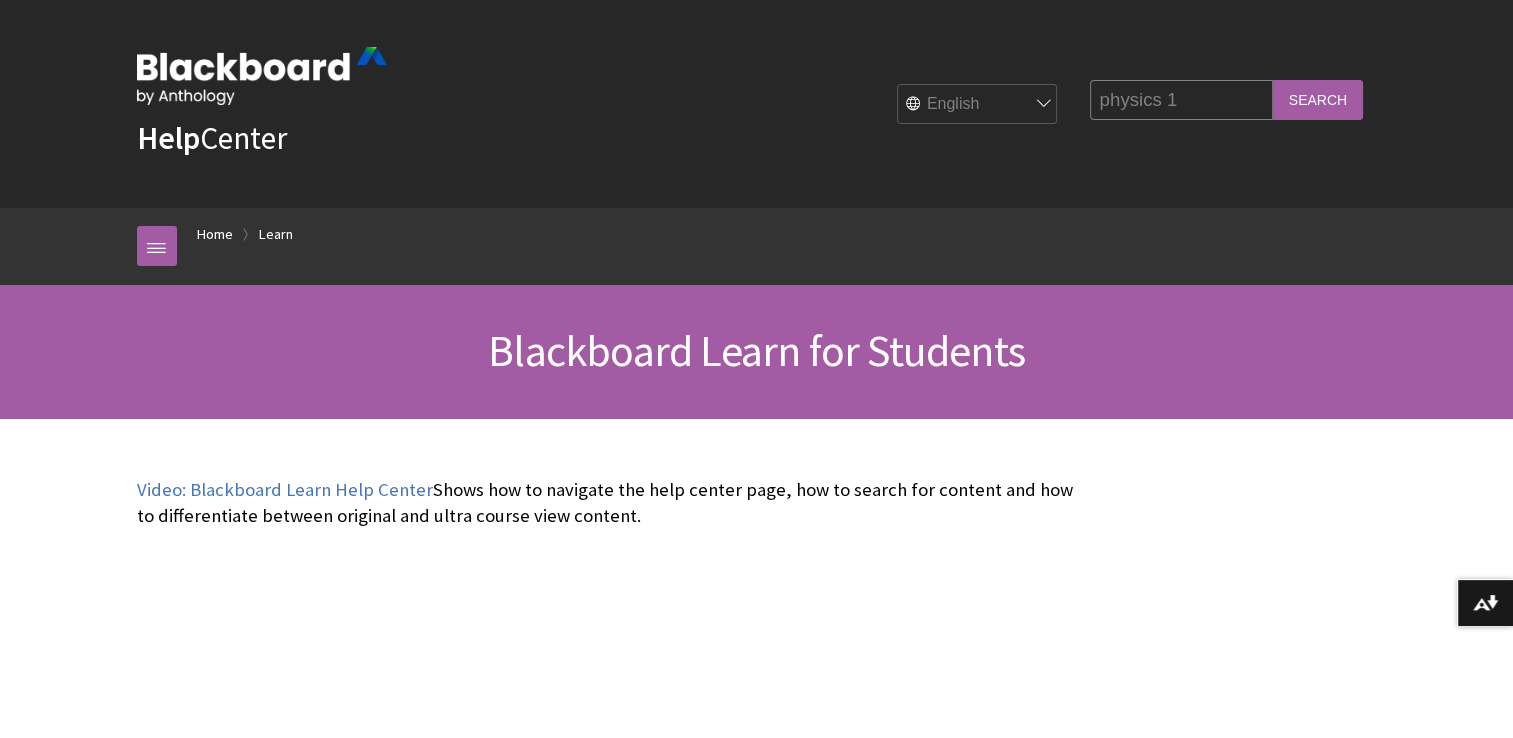 type on "physics 1" 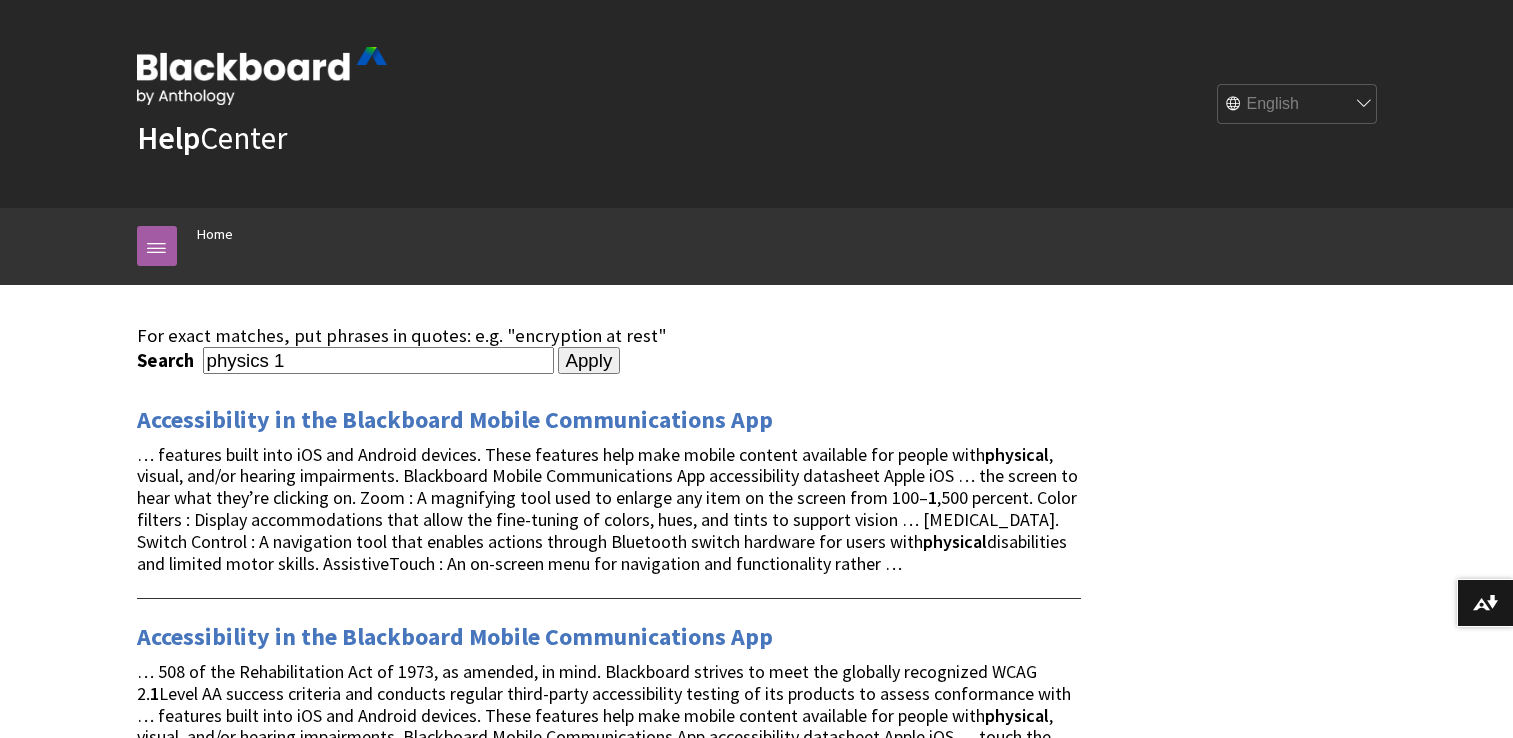 scroll, scrollTop: 0, scrollLeft: 0, axis: both 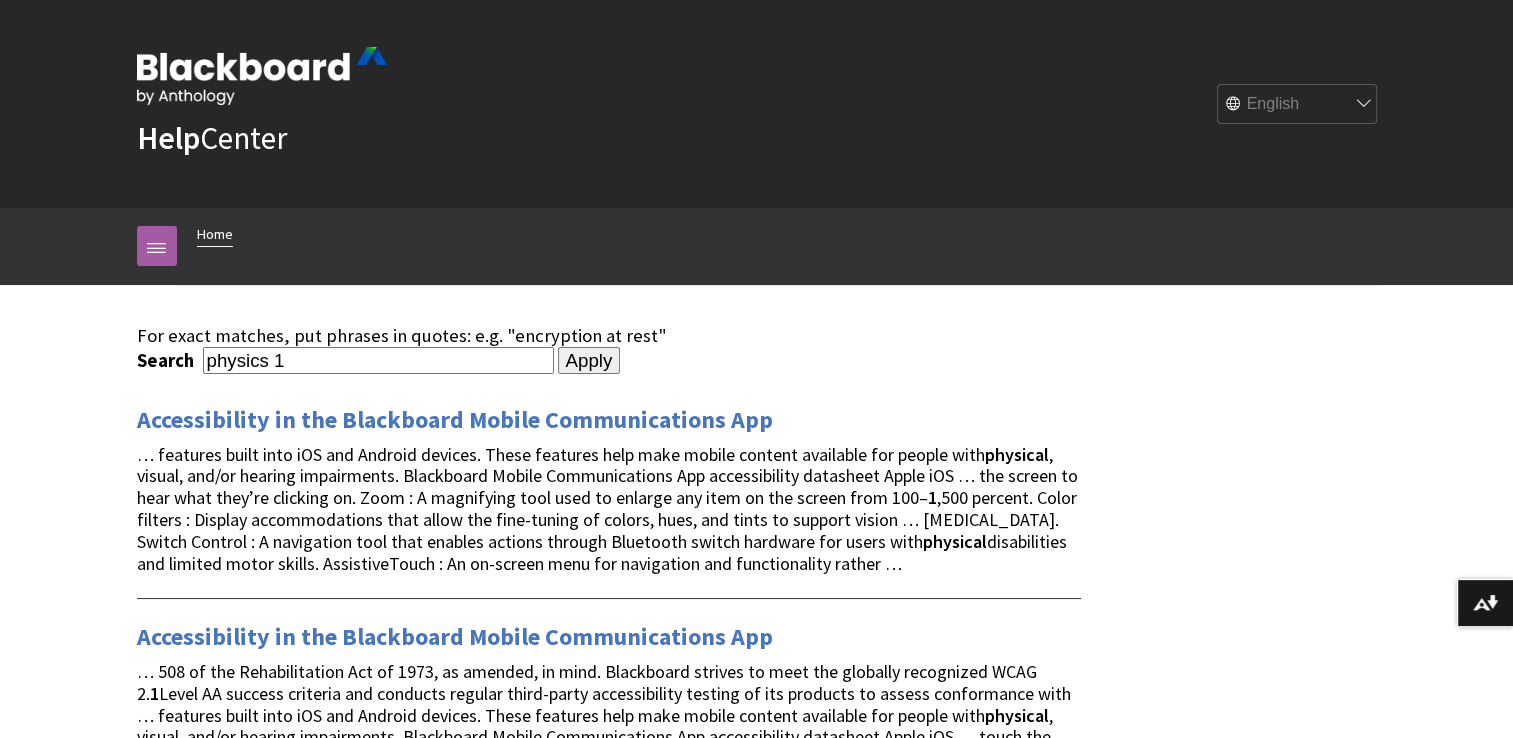 click on "Home" at bounding box center (215, 234) 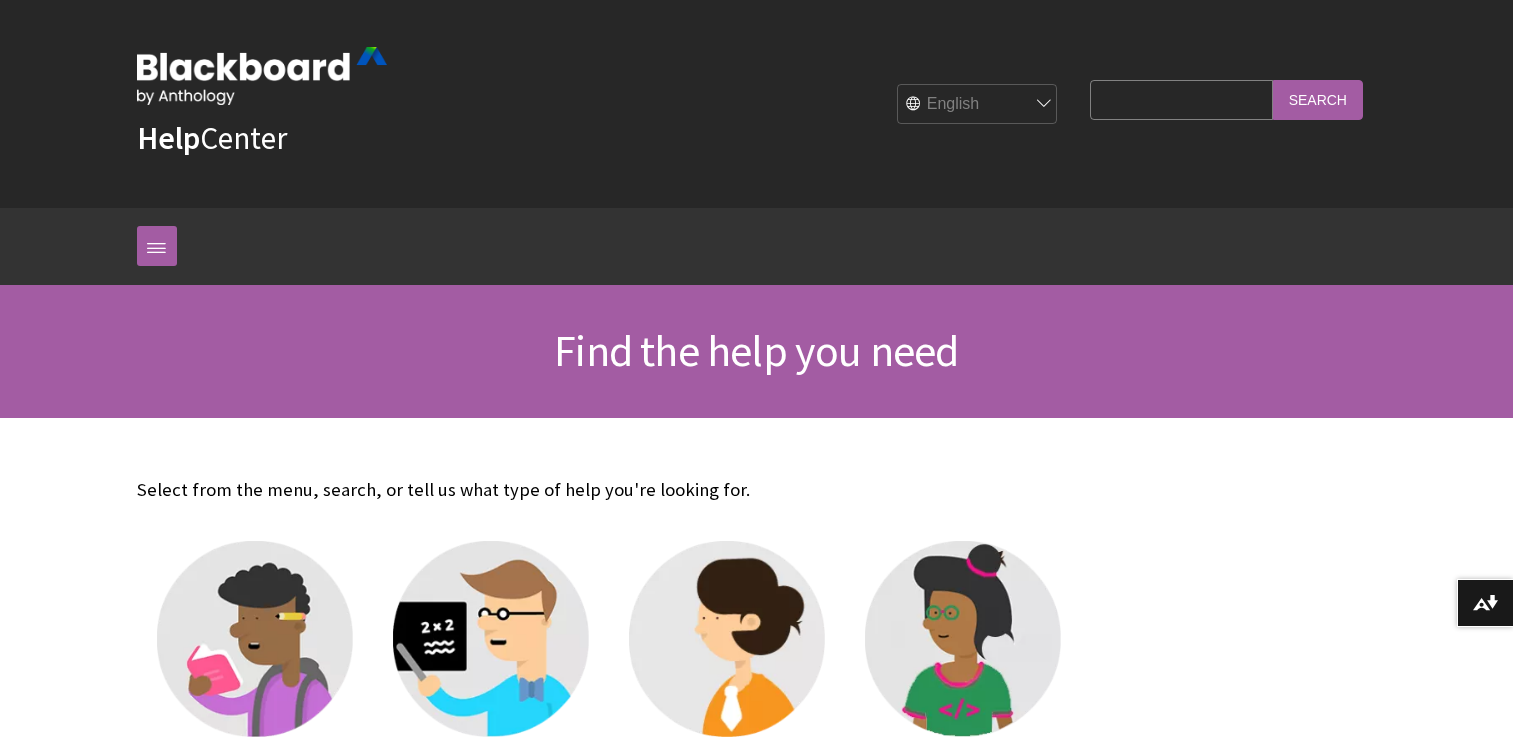 scroll, scrollTop: 0, scrollLeft: 0, axis: both 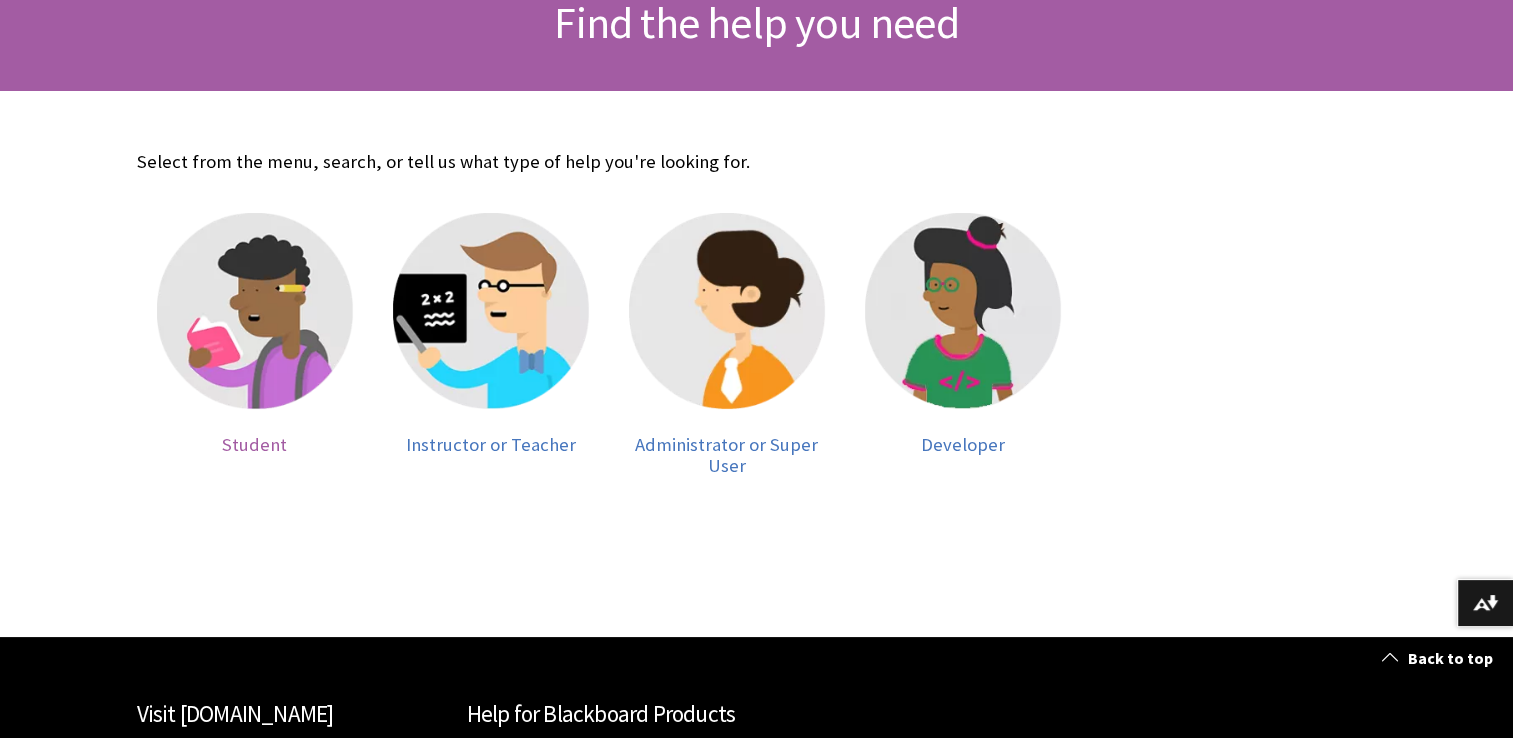 click at bounding box center (255, 311) 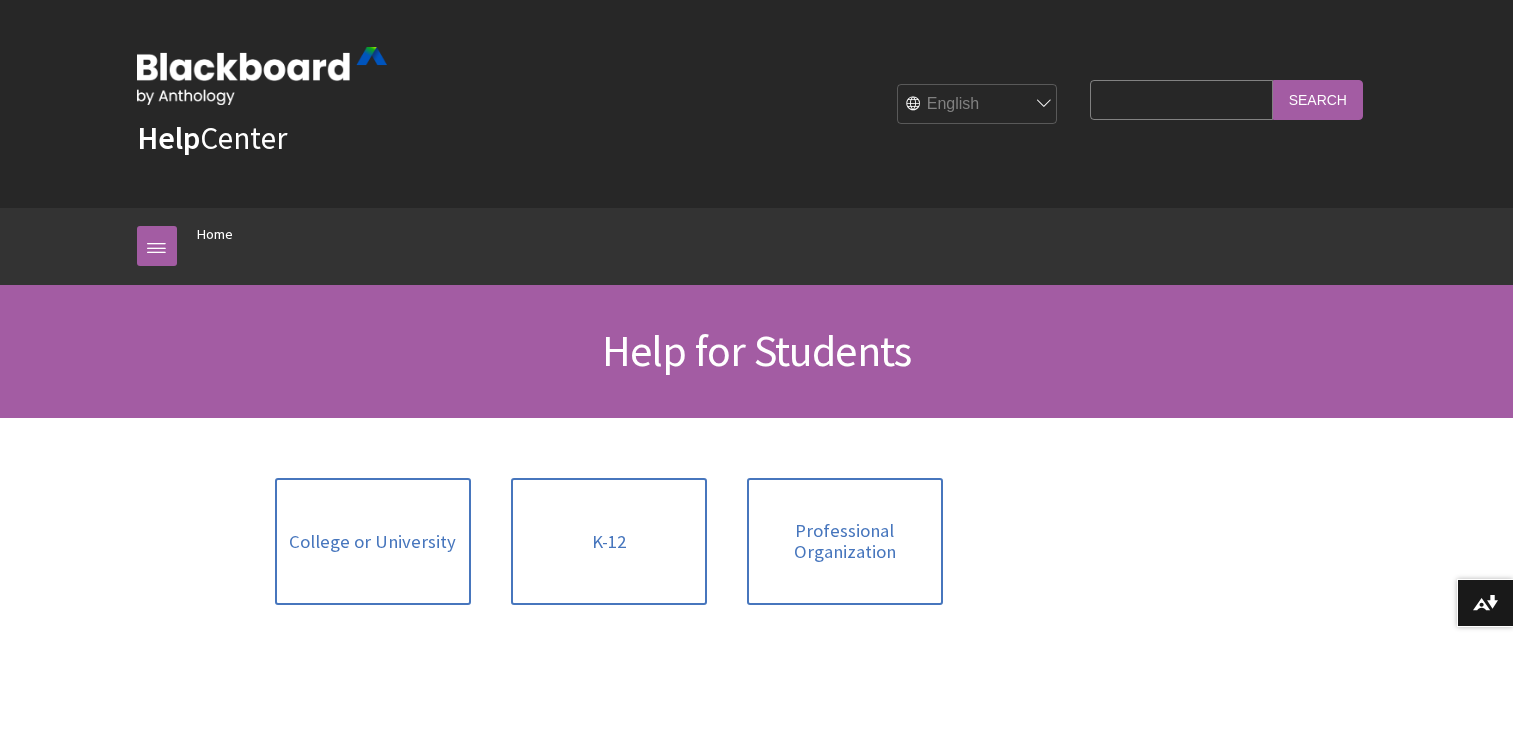 scroll, scrollTop: 0, scrollLeft: 0, axis: both 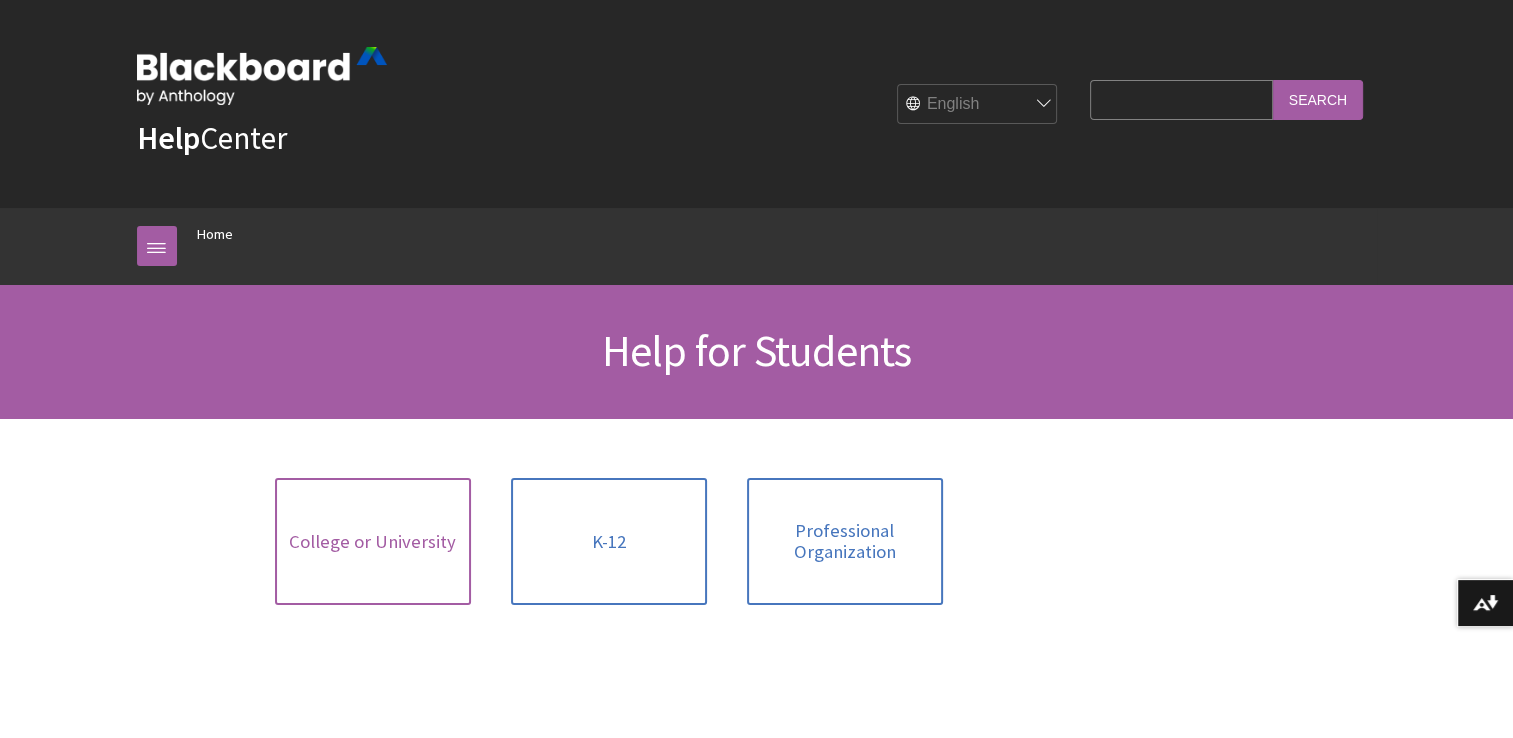 click on "College or University" at bounding box center [373, 541] 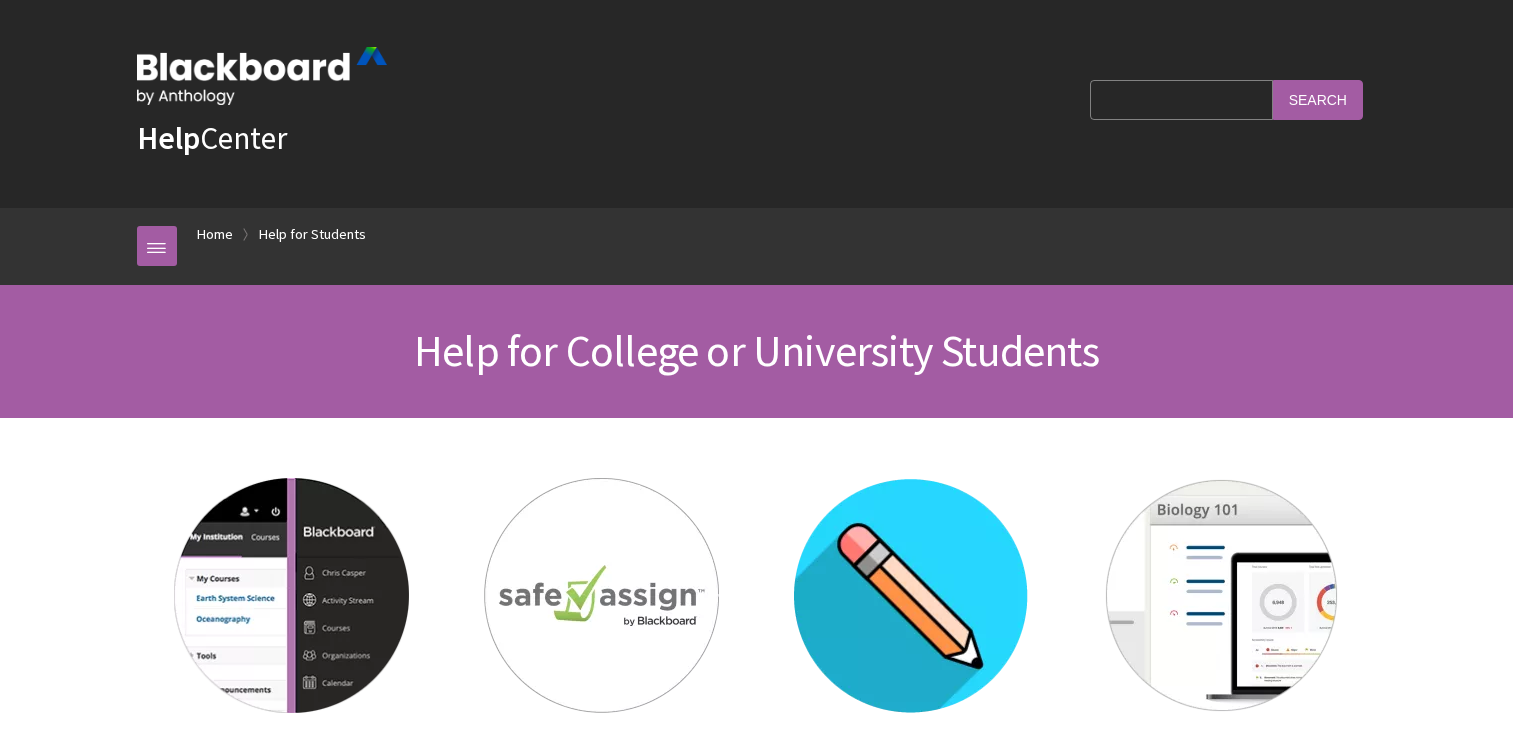 scroll, scrollTop: 0, scrollLeft: 0, axis: both 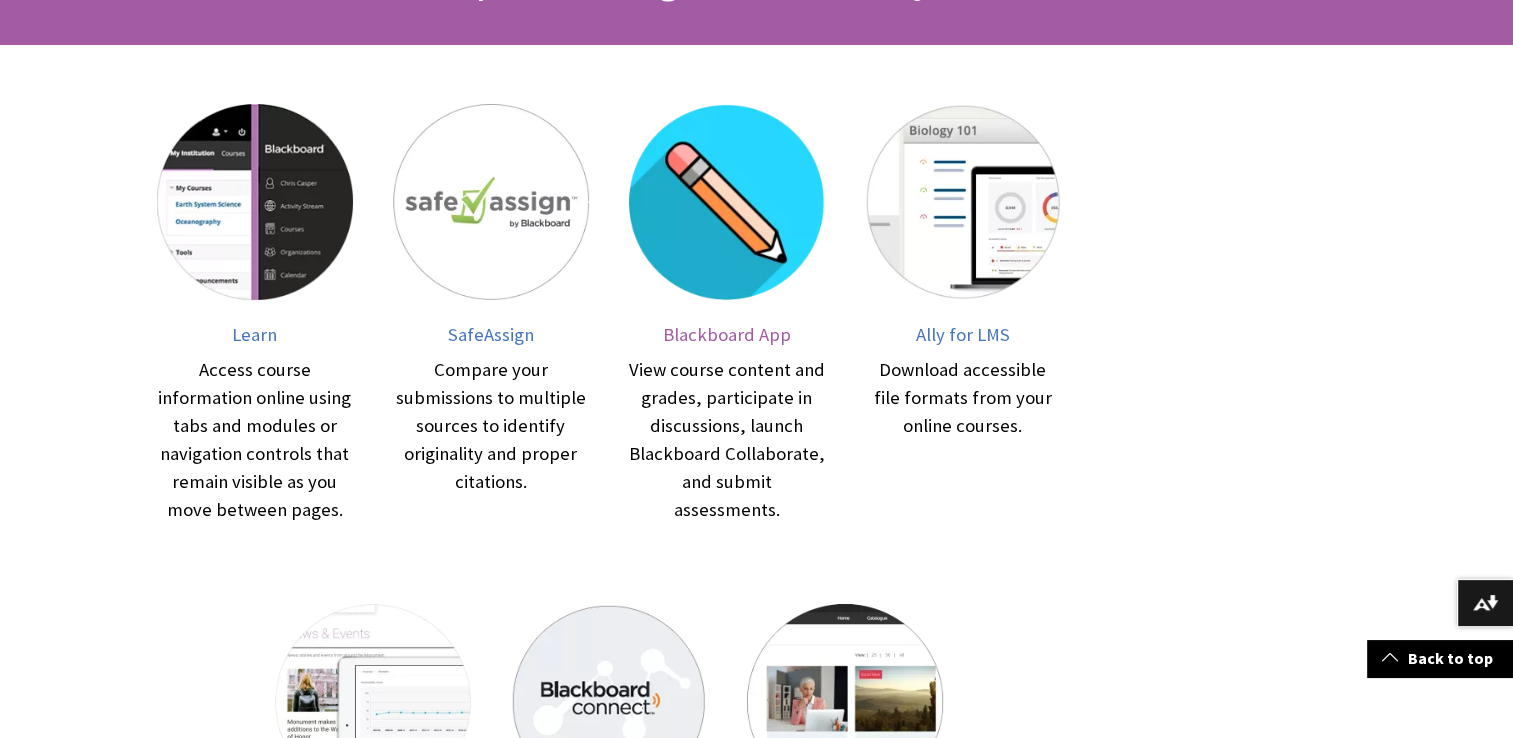 click on "Blackboard App" at bounding box center (727, 334) 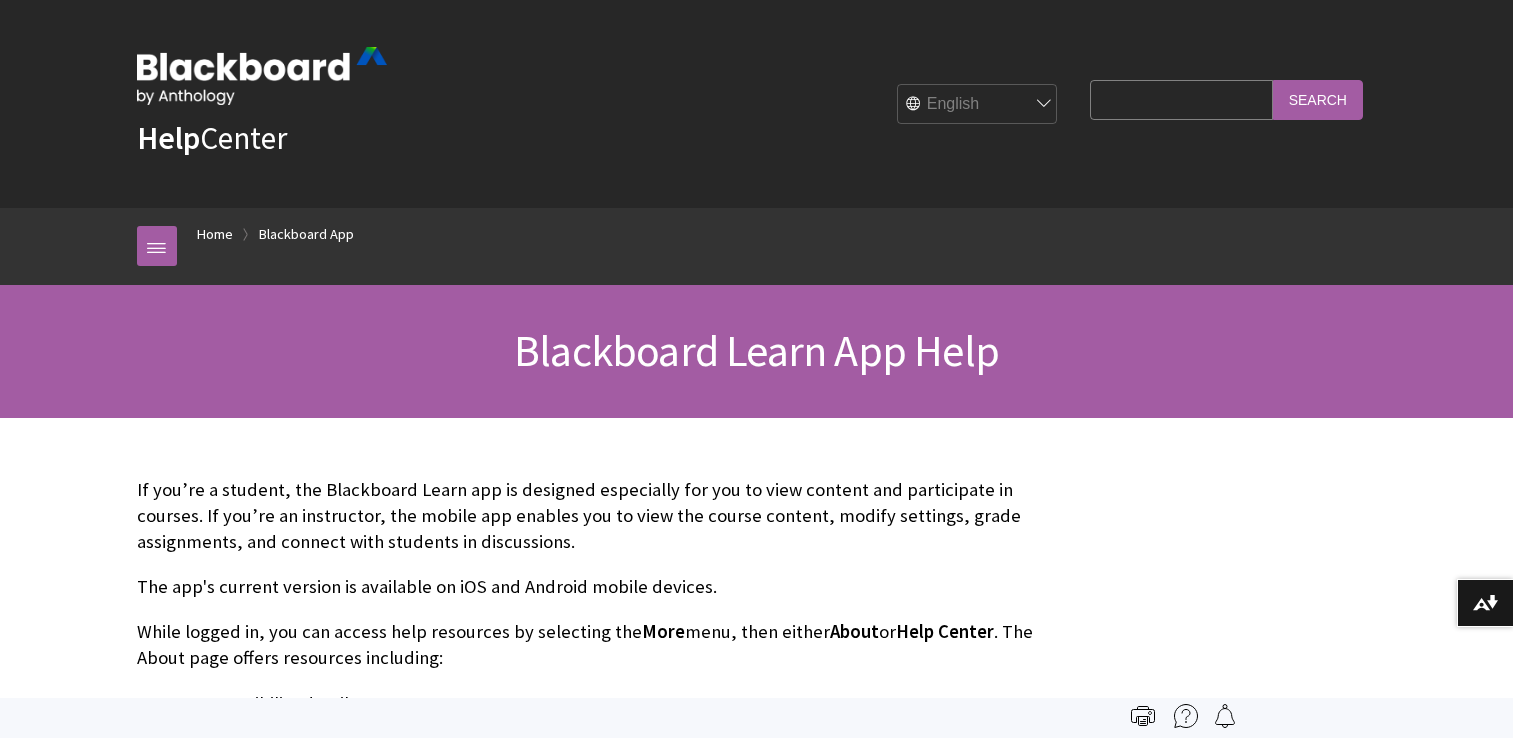 scroll, scrollTop: 0, scrollLeft: 0, axis: both 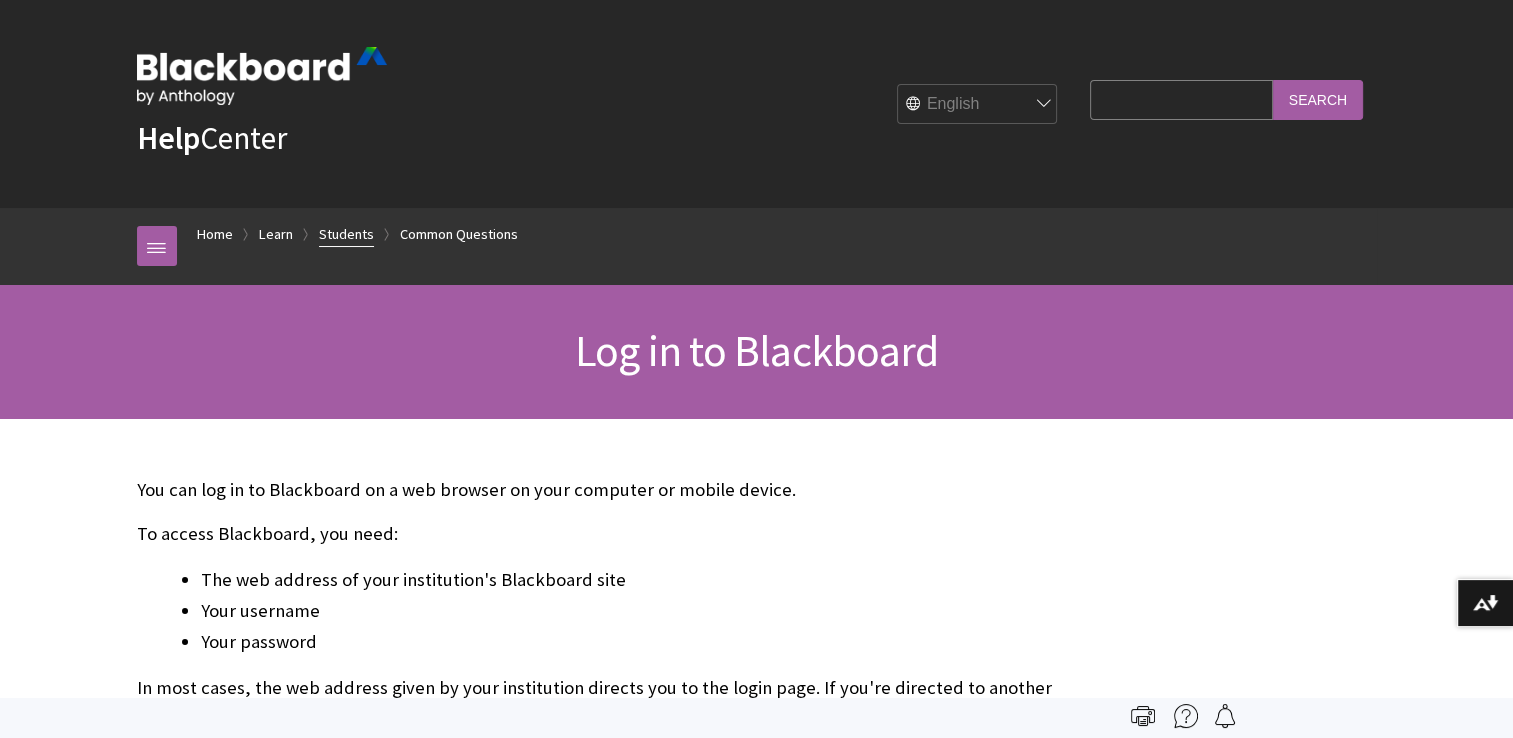 click on "Students" at bounding box center (346, 234) 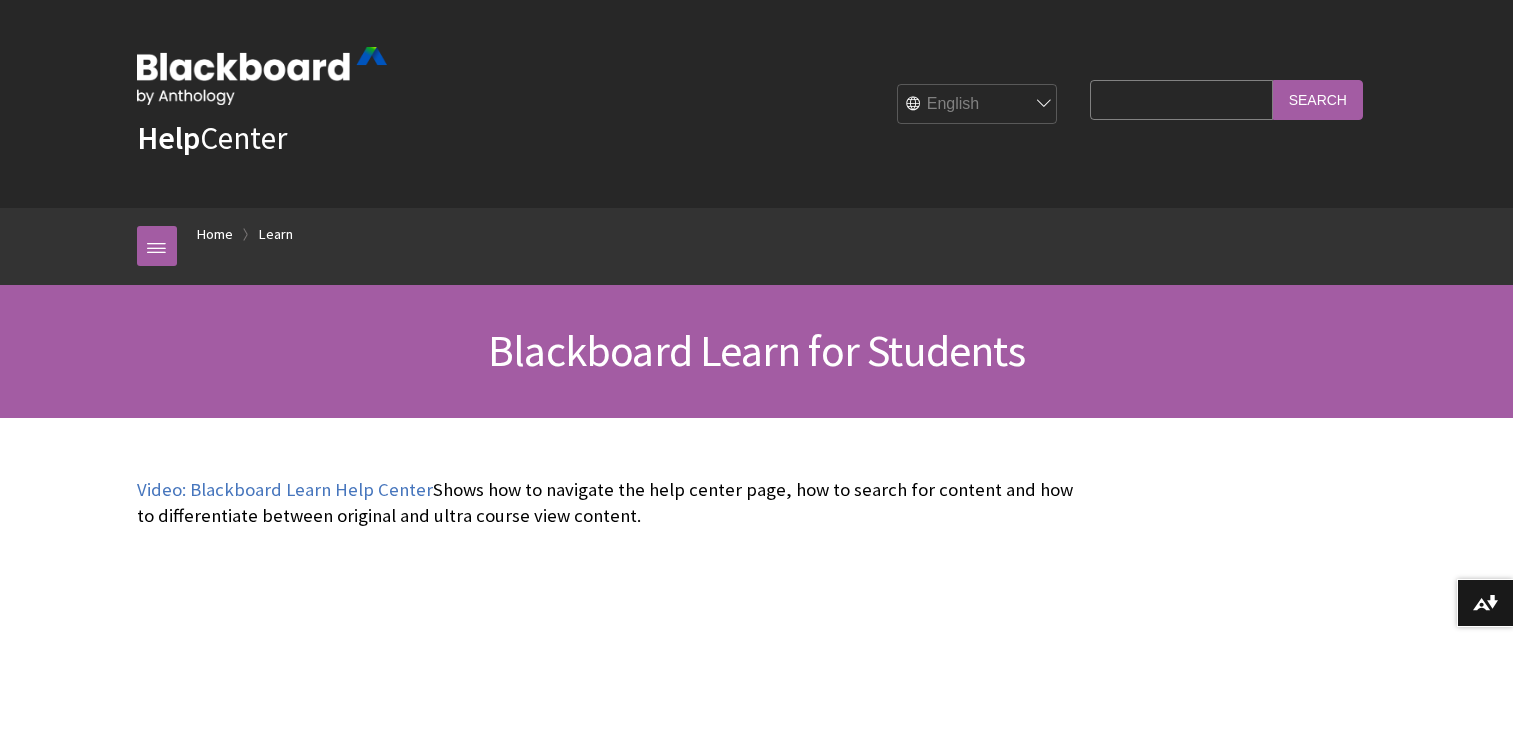 scroll, scrollTop: 0, scrollLeft: 0, axis: both 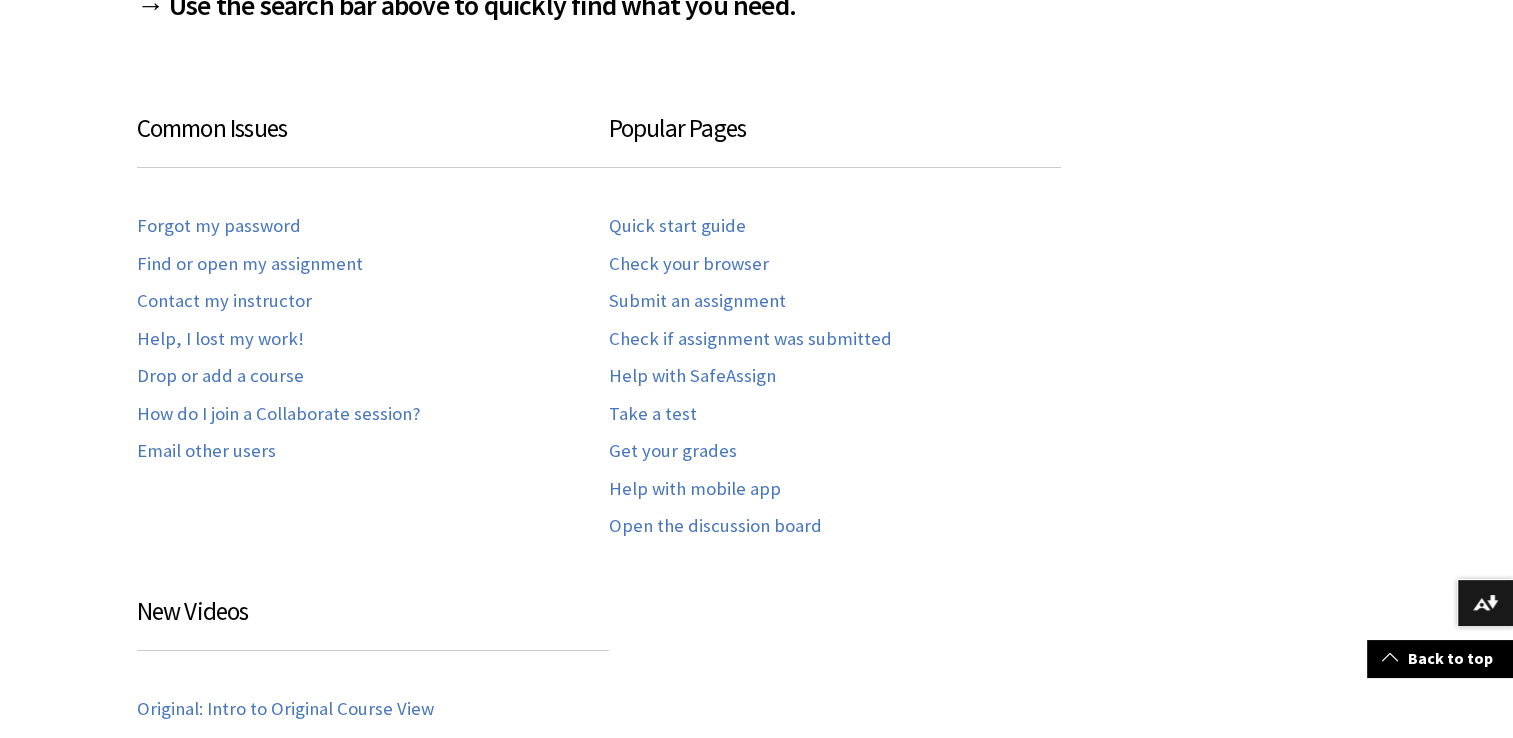 drag, startPoint x: 1503, startPoint y: 384, endPoint x: 1524, endPoint y: 382, distance: 21.095022 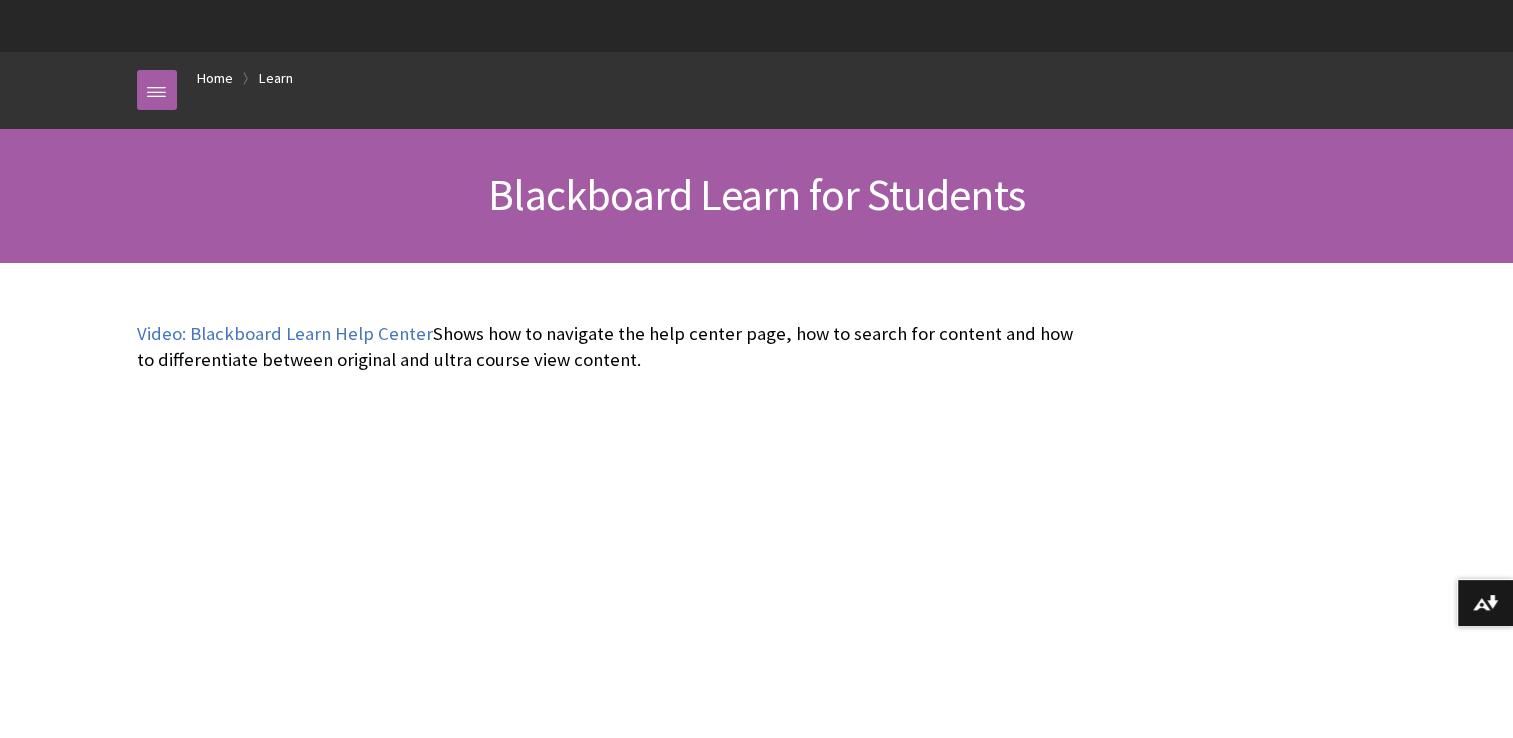 scroll, scrollTop: 140, scrollLeft: 0, axis: vertical 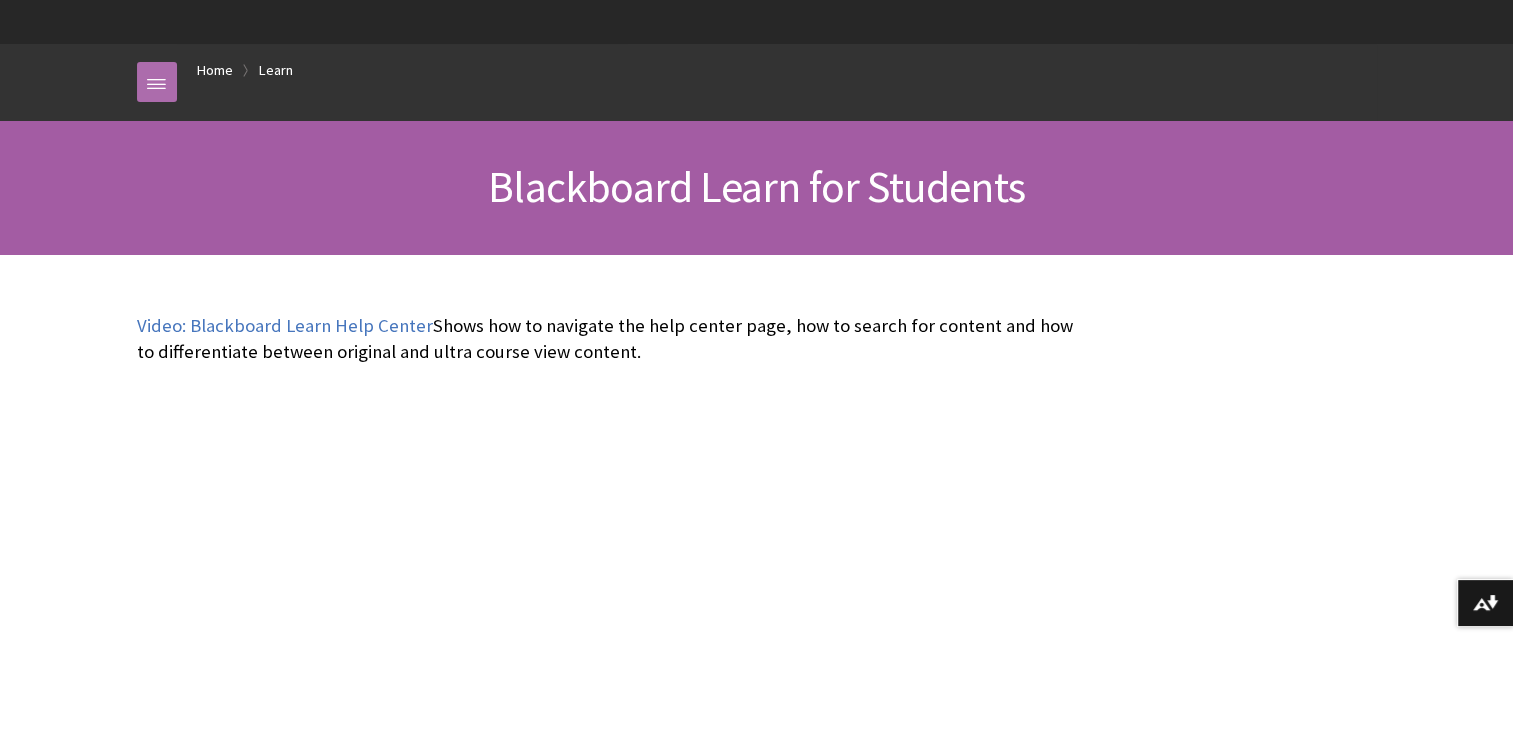click at bounding box center [157, 82] 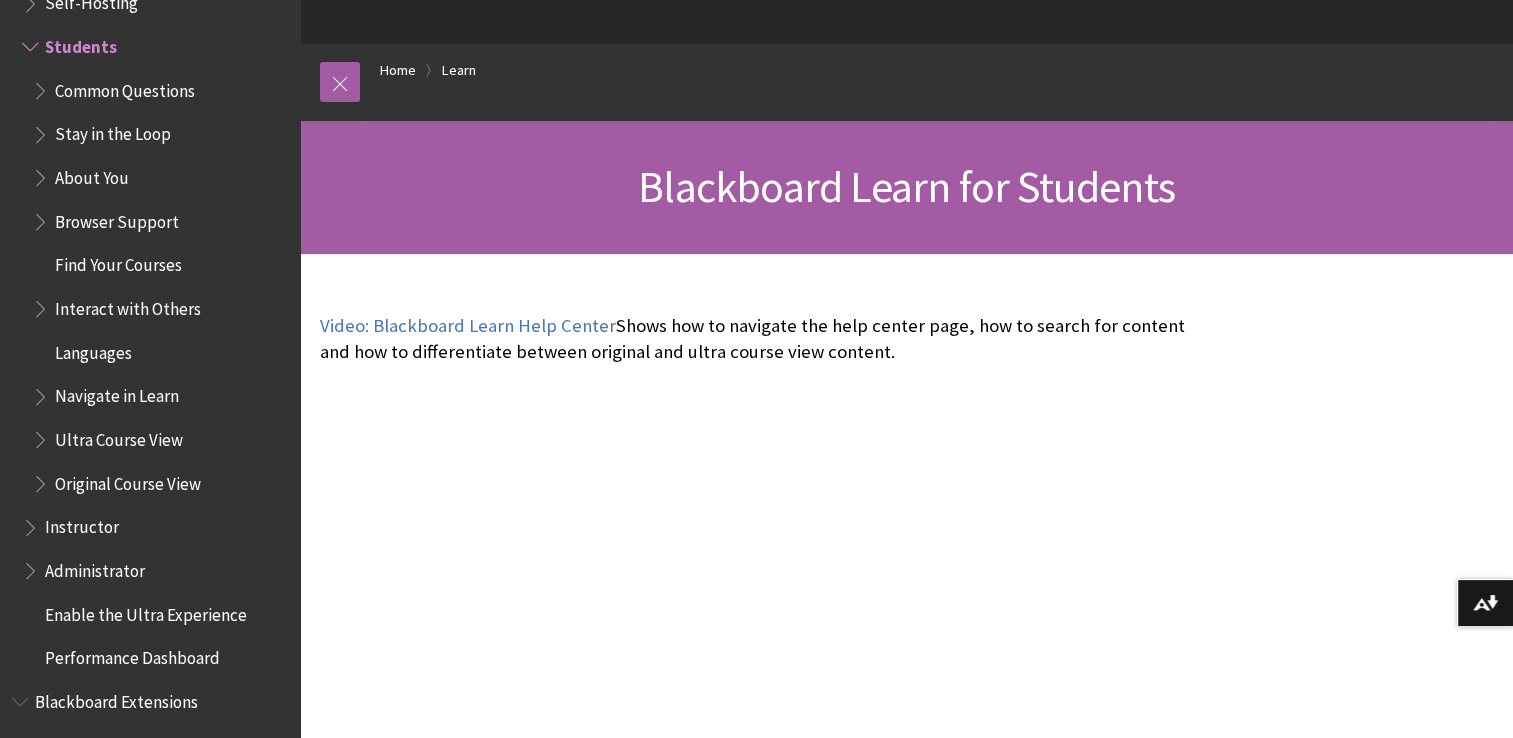 click on "Common Questions" at bounding box center (125, 87) 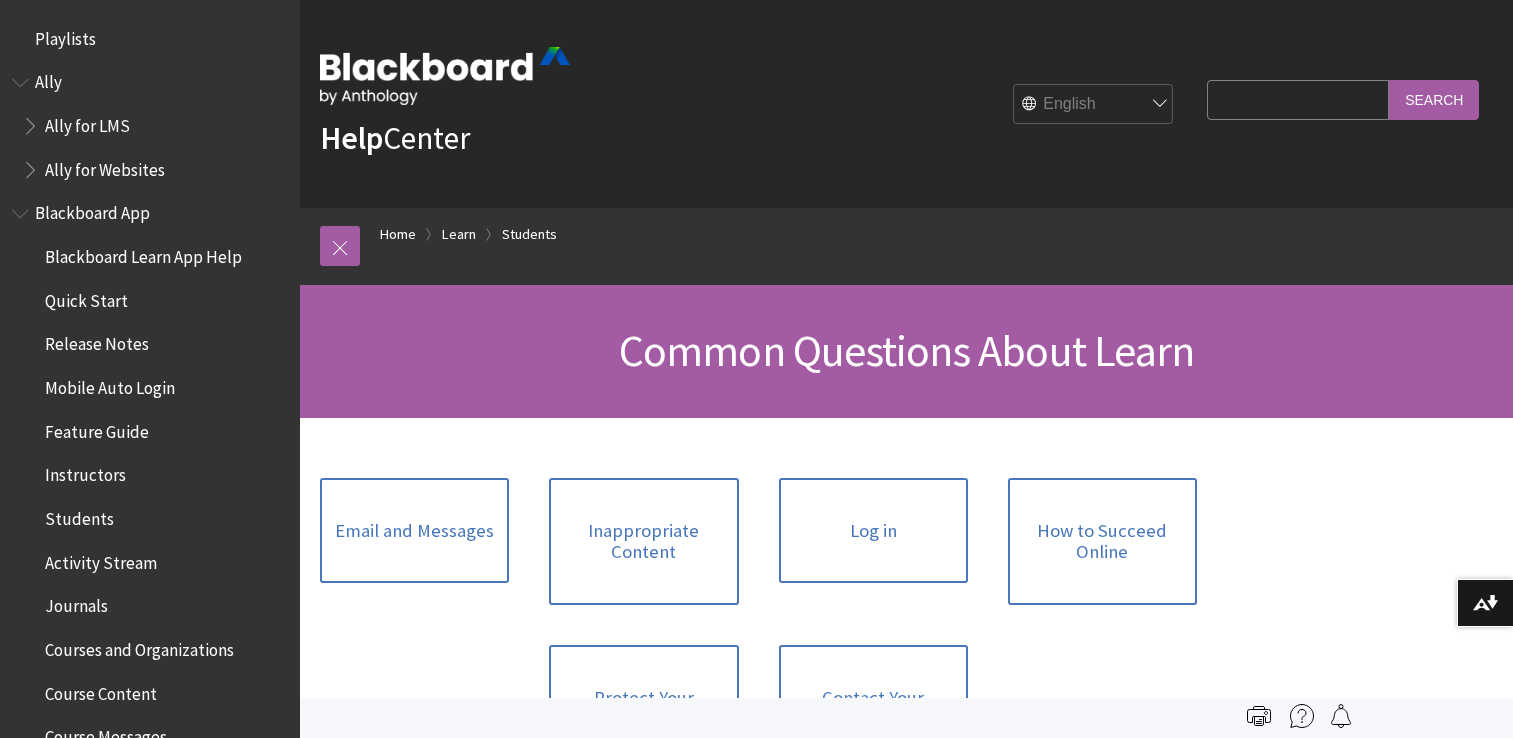 scroll, scrollTop: 0, scrollLeft: 0, axis: both 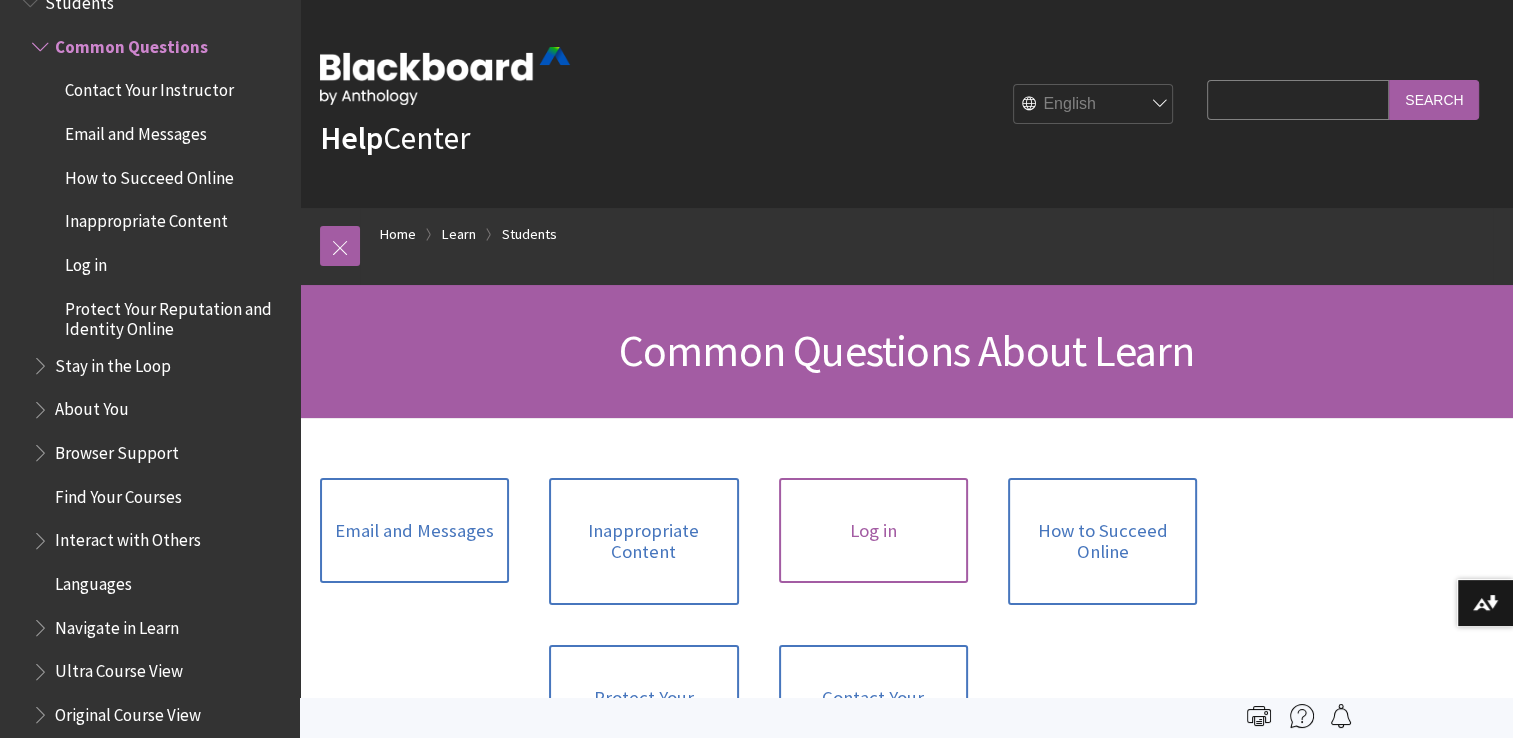 click on "Log in" at bounding box center [873, 531] 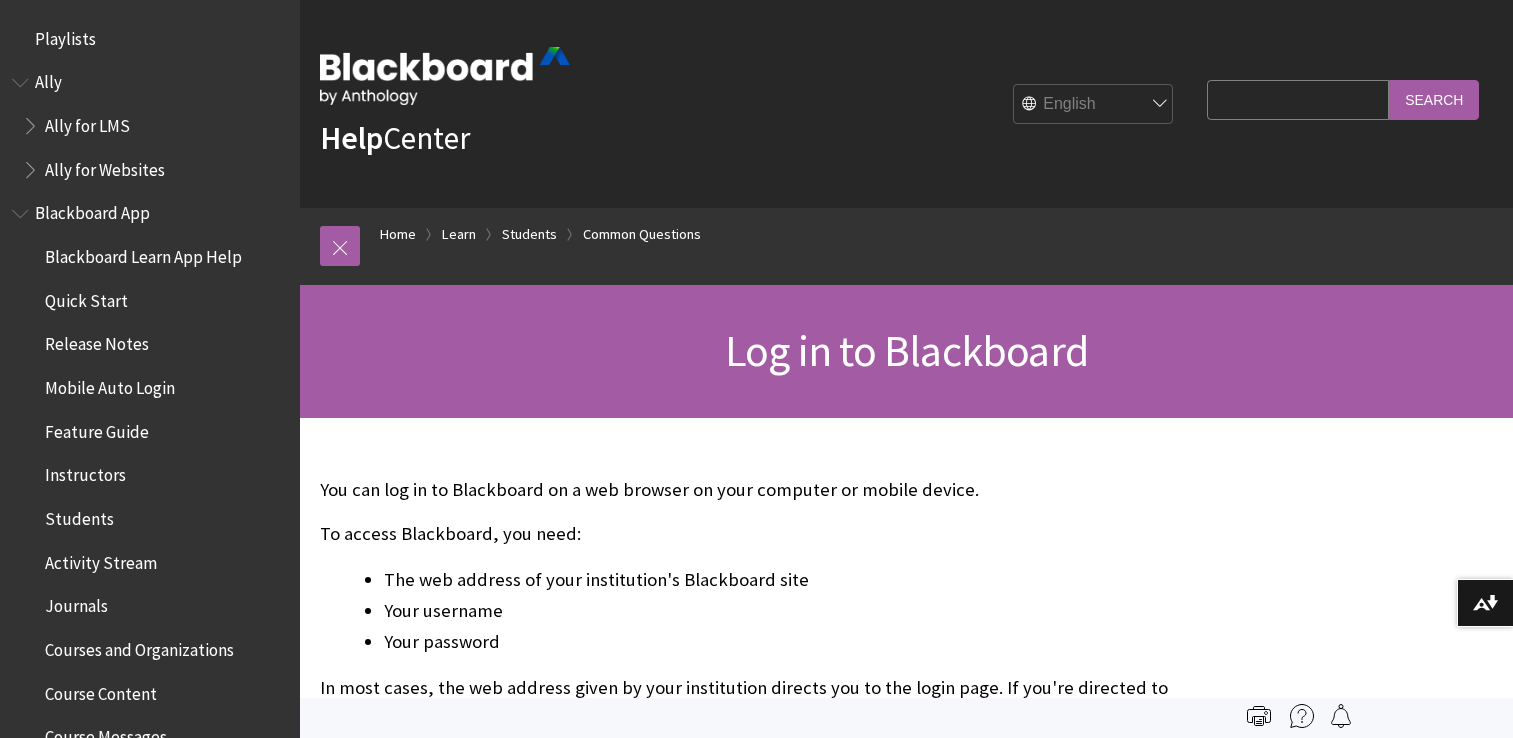 scroll, scrollTop: 0, scrollLeft: 0, axis: both 